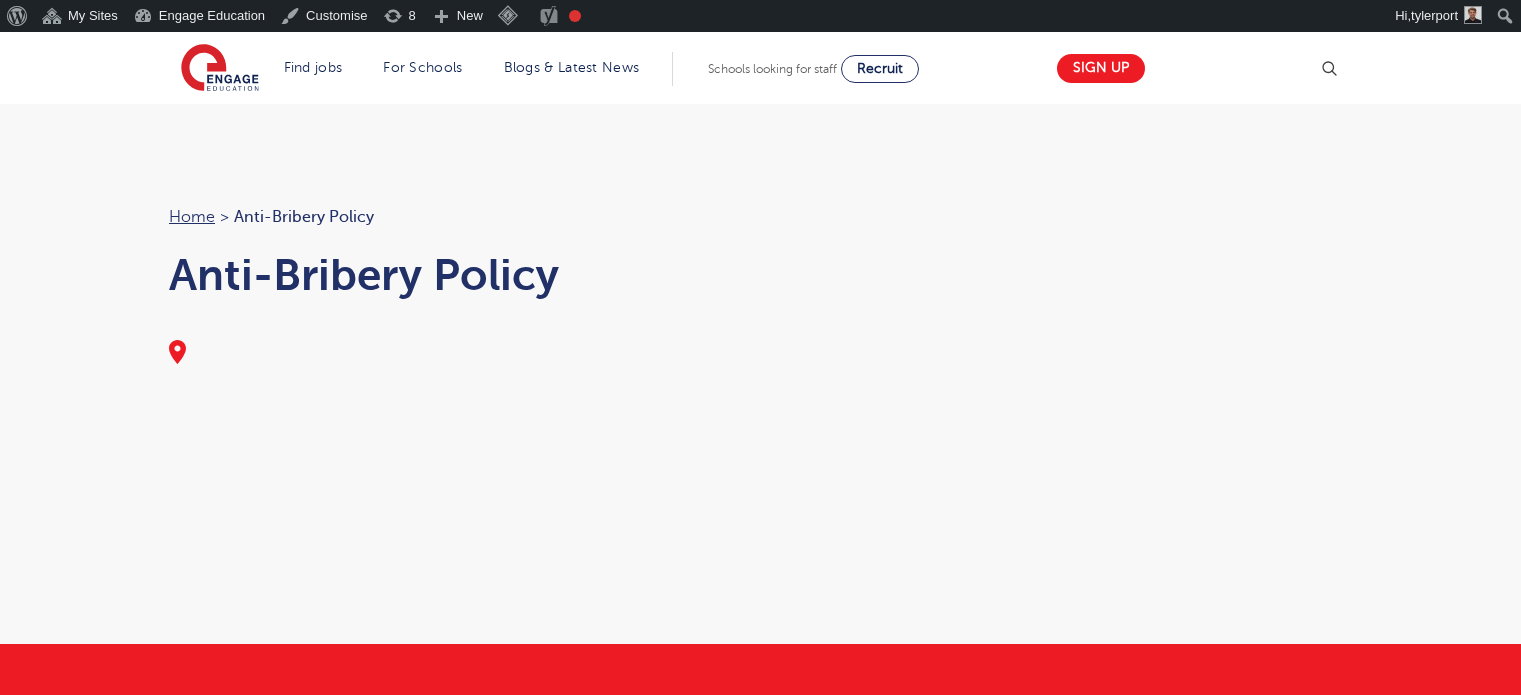 scroll, scrollTop: 0, scrollLeft: 0, axis: both 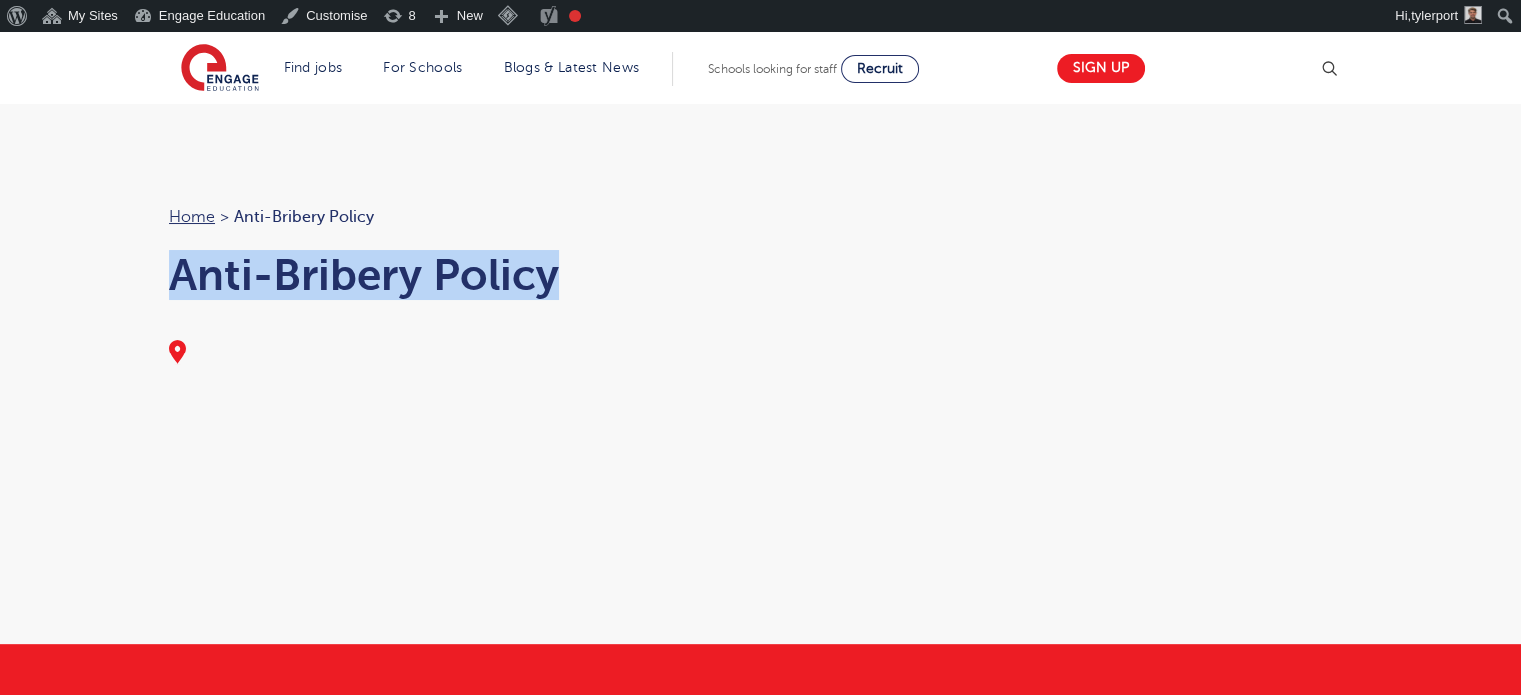 drag, startPoint x: 172, startPoint y: 340, endPoint x: 141, endPoint y: 325, distance: 34.43835 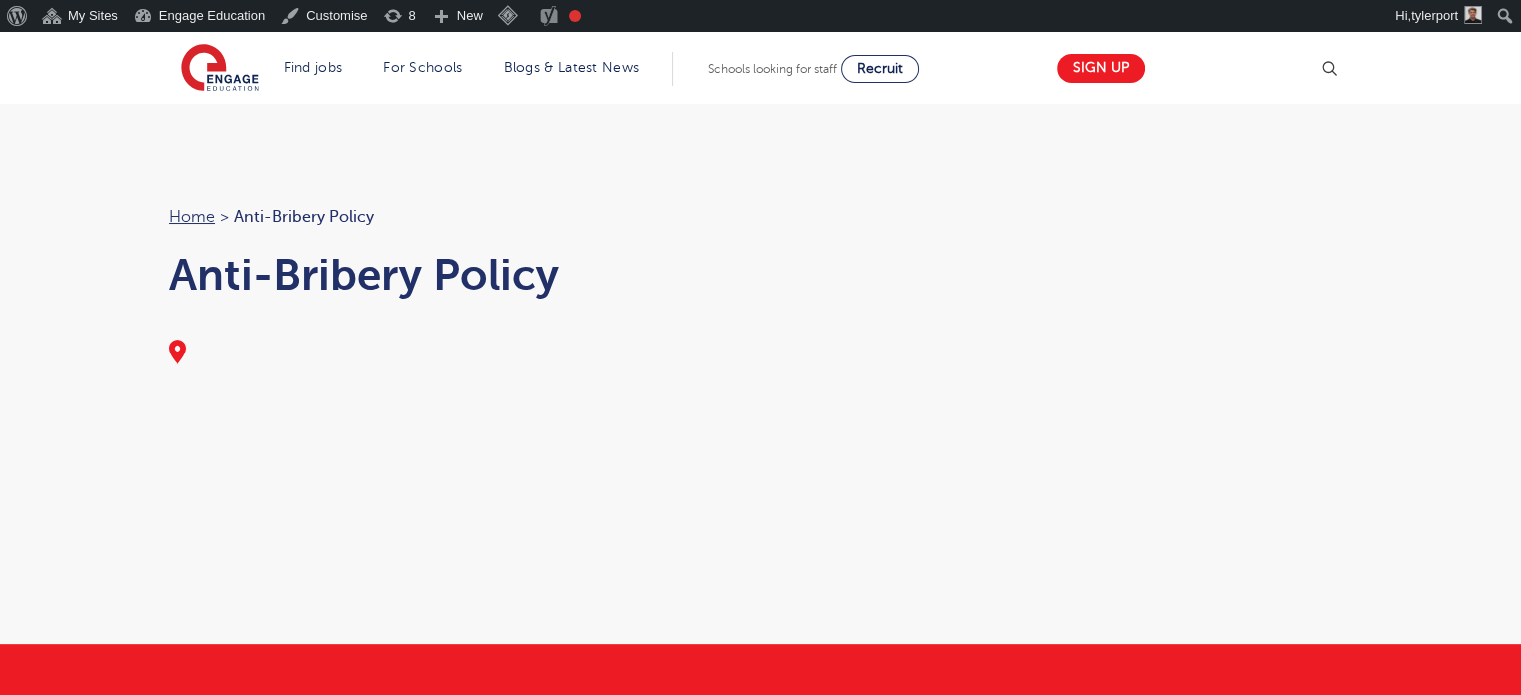click on "Anti-Bribery Policy" at bounding box center (455, 275) 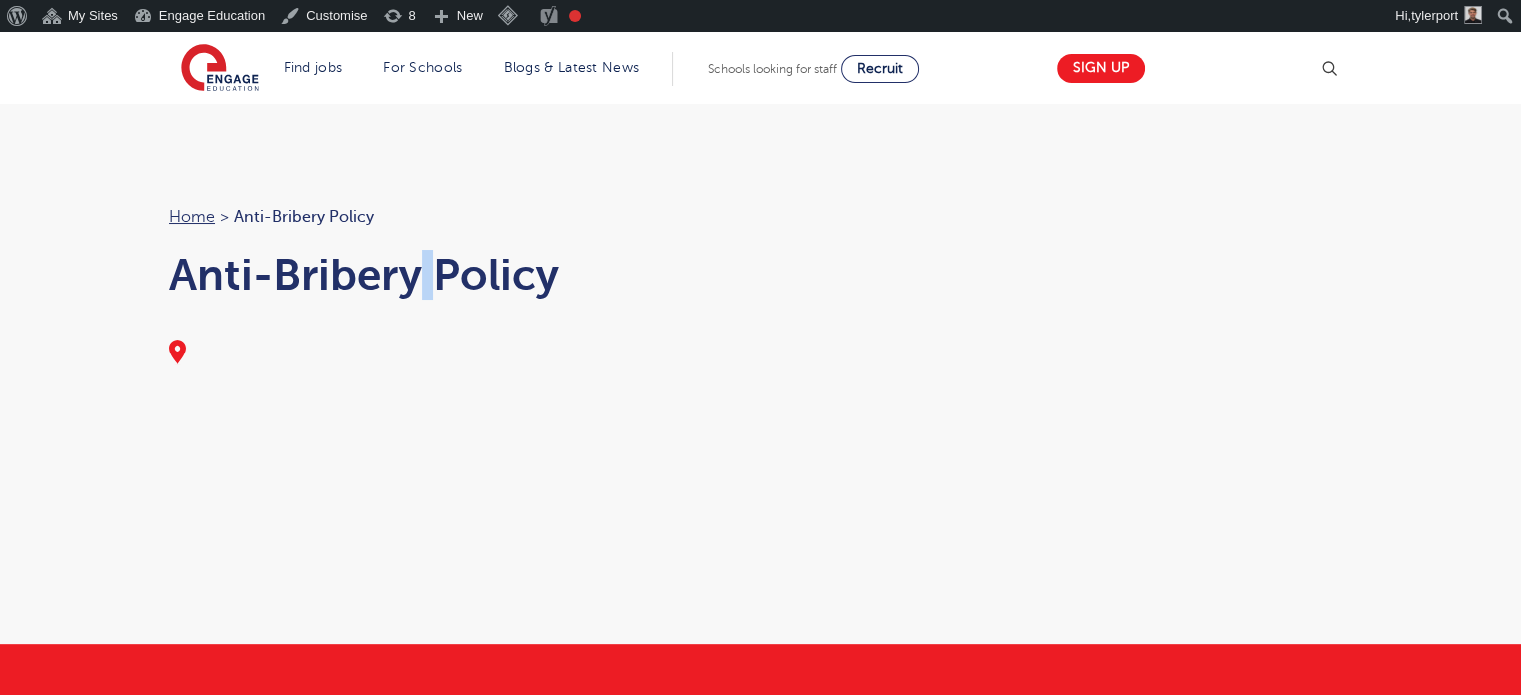 click on "Anti-Bribery Policy" at bounding box center [455, 275] 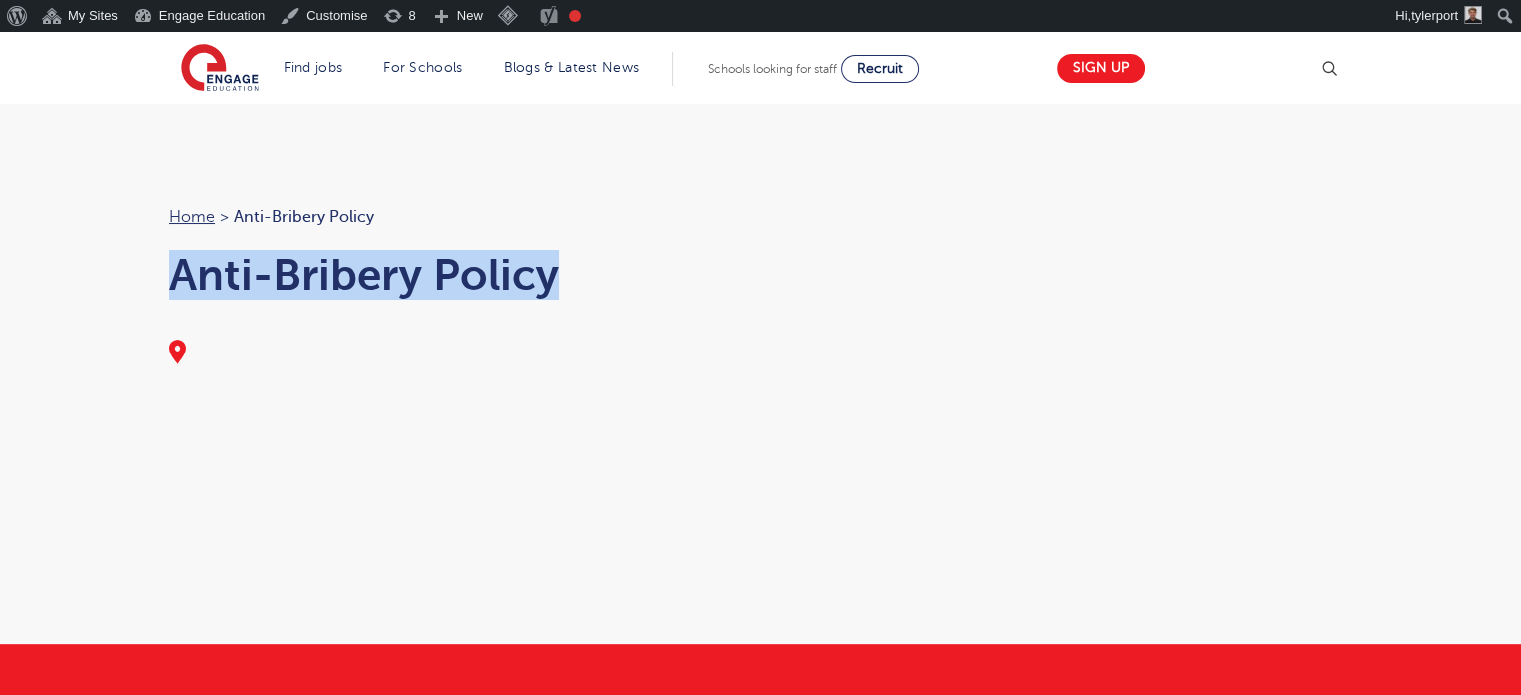 click on "Anti-Bribery Policy" at bounding box center (455, 275) 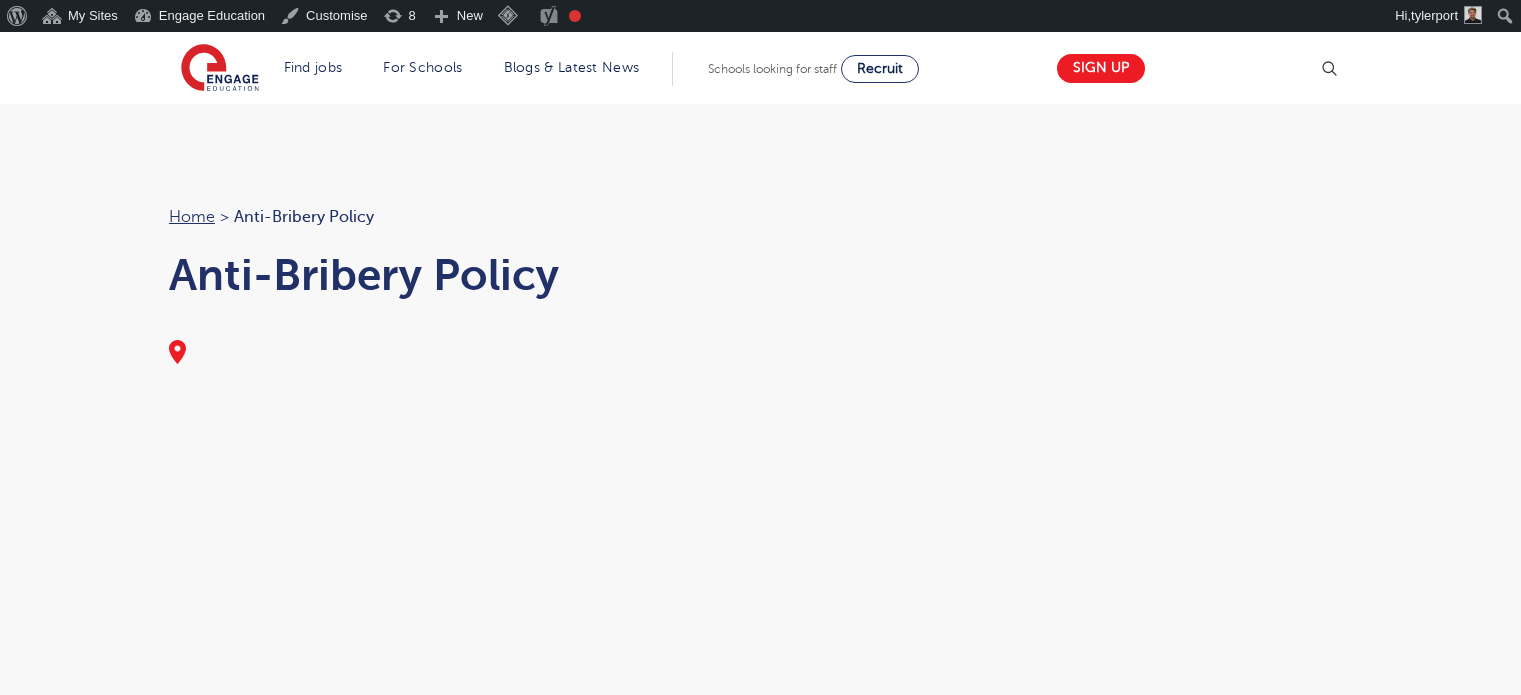 scroll, scrollTop: 0, scrollLeft: 0, axis: both 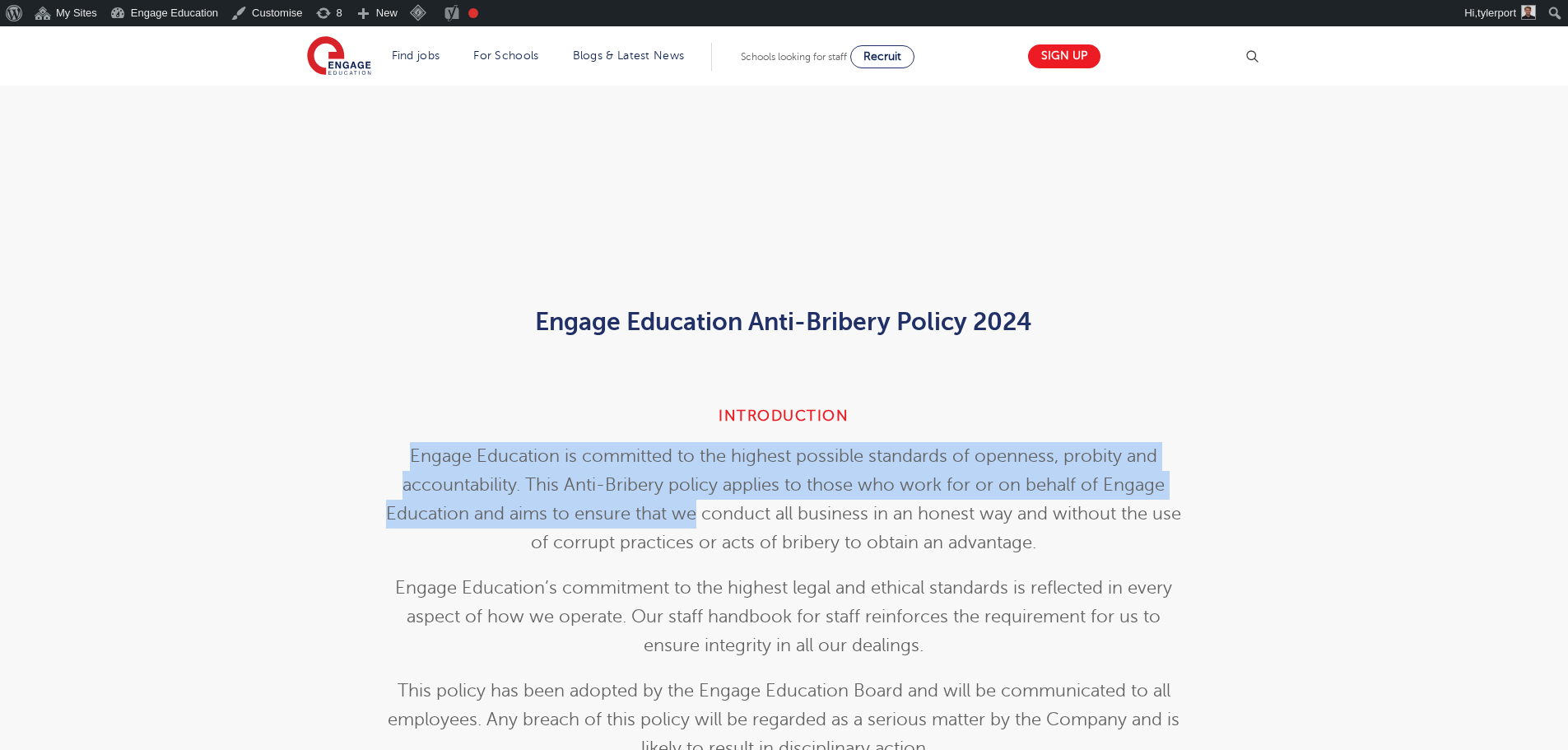 drag, startPoint x: 379, startPoint y: 444, endPoint x: 626, endPoint y: 496, distance: 252.41434 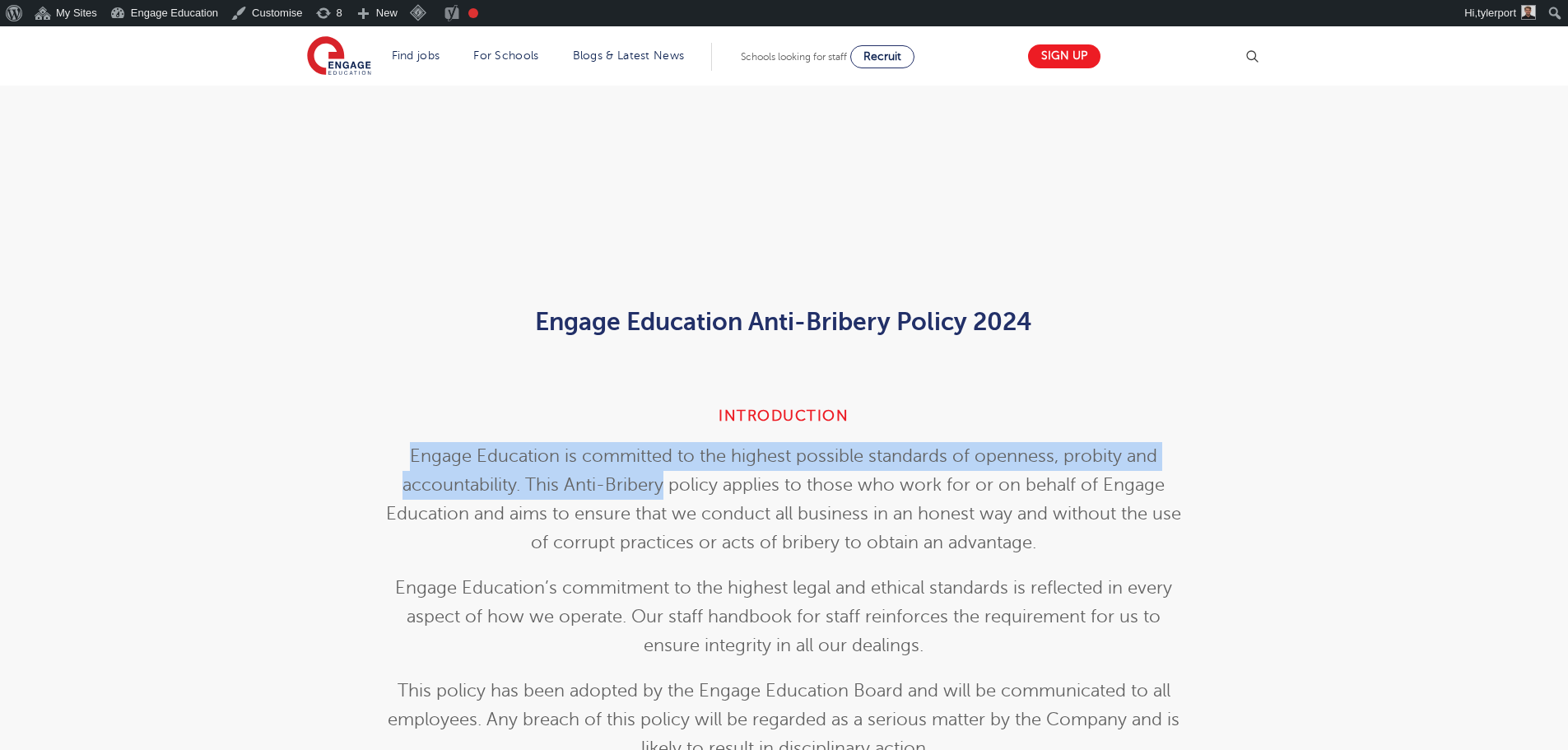 click on "Engage Education is committed to the highest possible standards of openness, probity and accountability. This Anti-Bribery policy applies to those who work for or on behalf of Engage Education and aims to ensure that we conduct all business in an honest way and without the use of corrupt practices or acts of bribery to obtain an advantage." at bounding box center (784, 500) 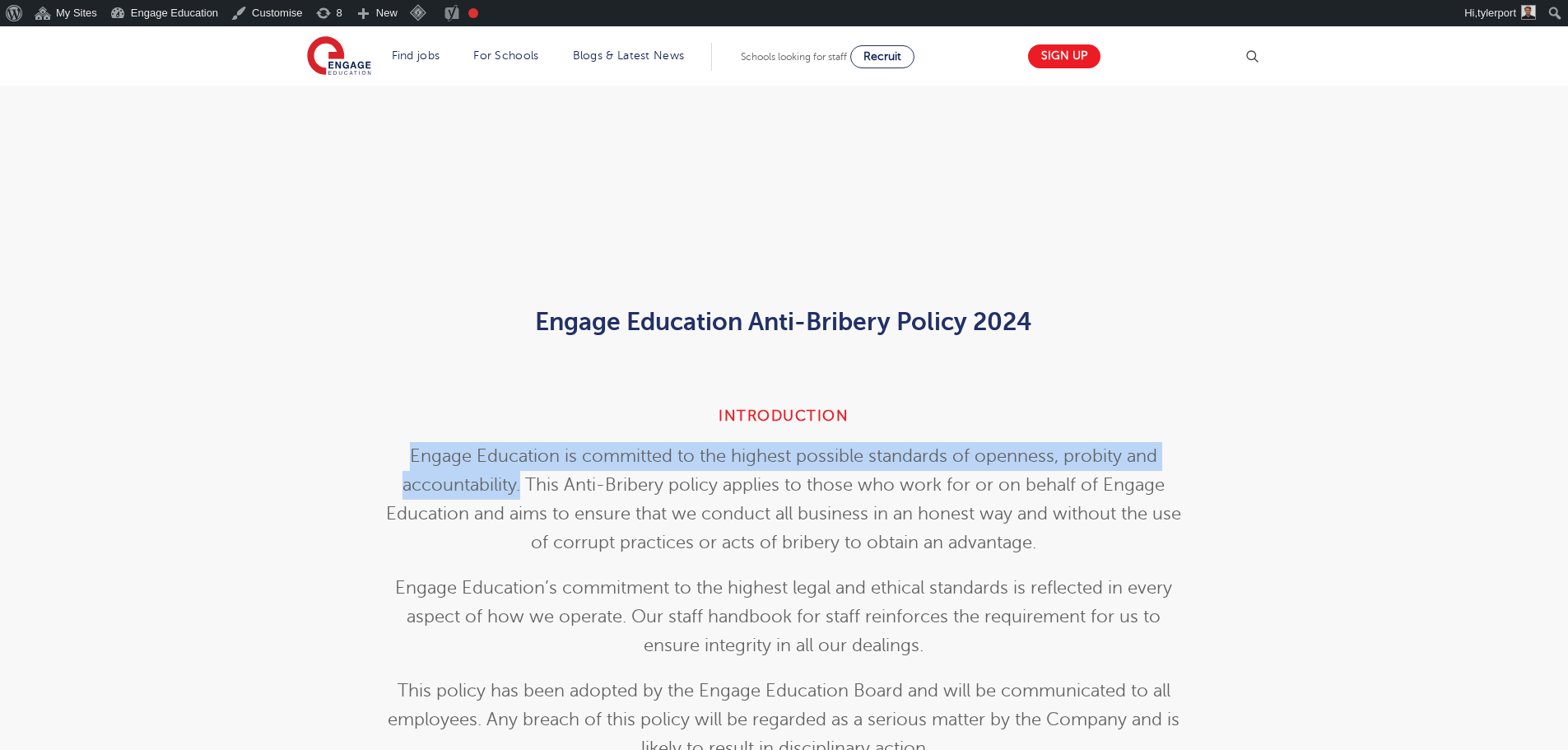 drag, startPoint x: 387, startPoint y: 455, endPoint x: 525, endPoint y: 480, distance: 140.24621 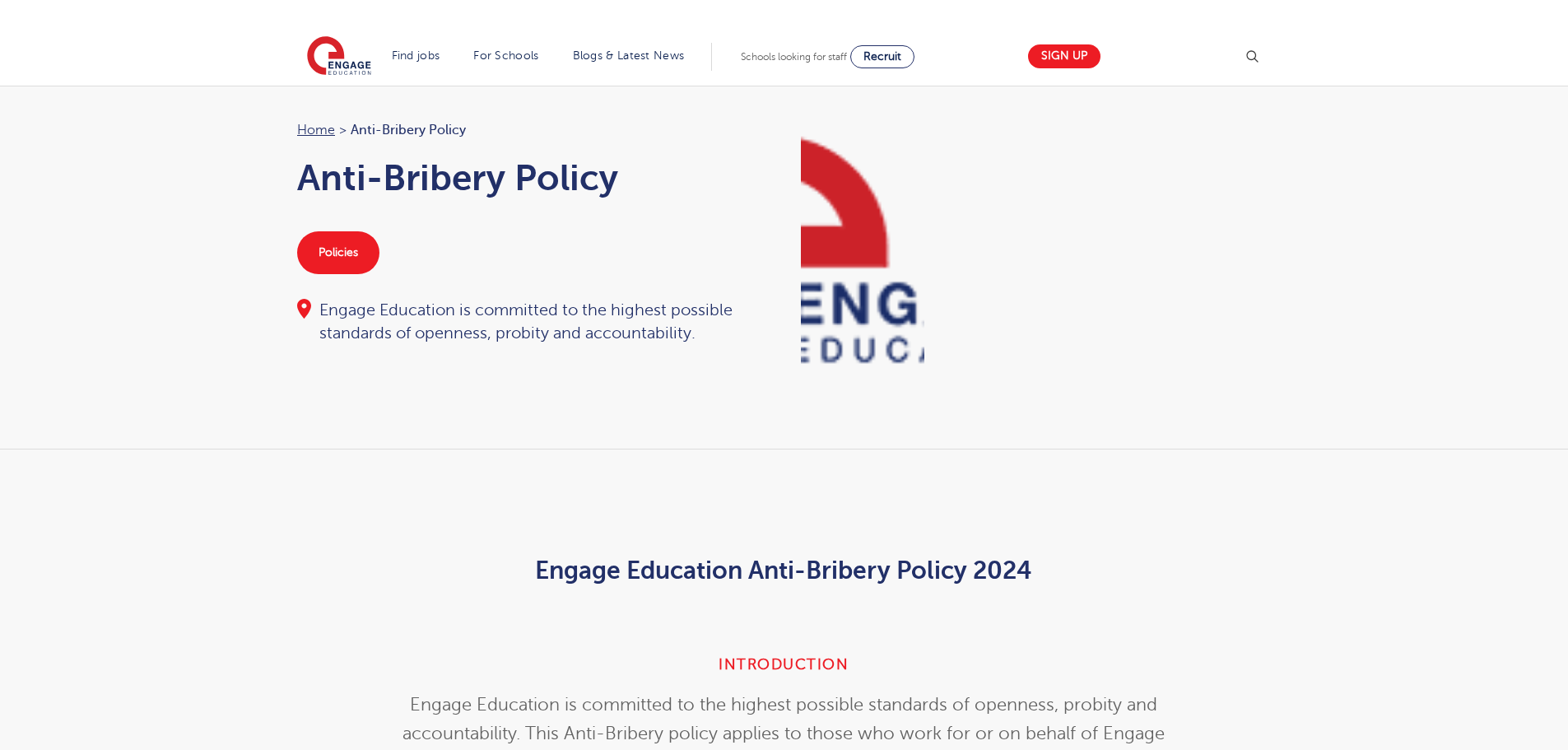scroll, scrollTop: 0, scrollLeft: 0, axis: both 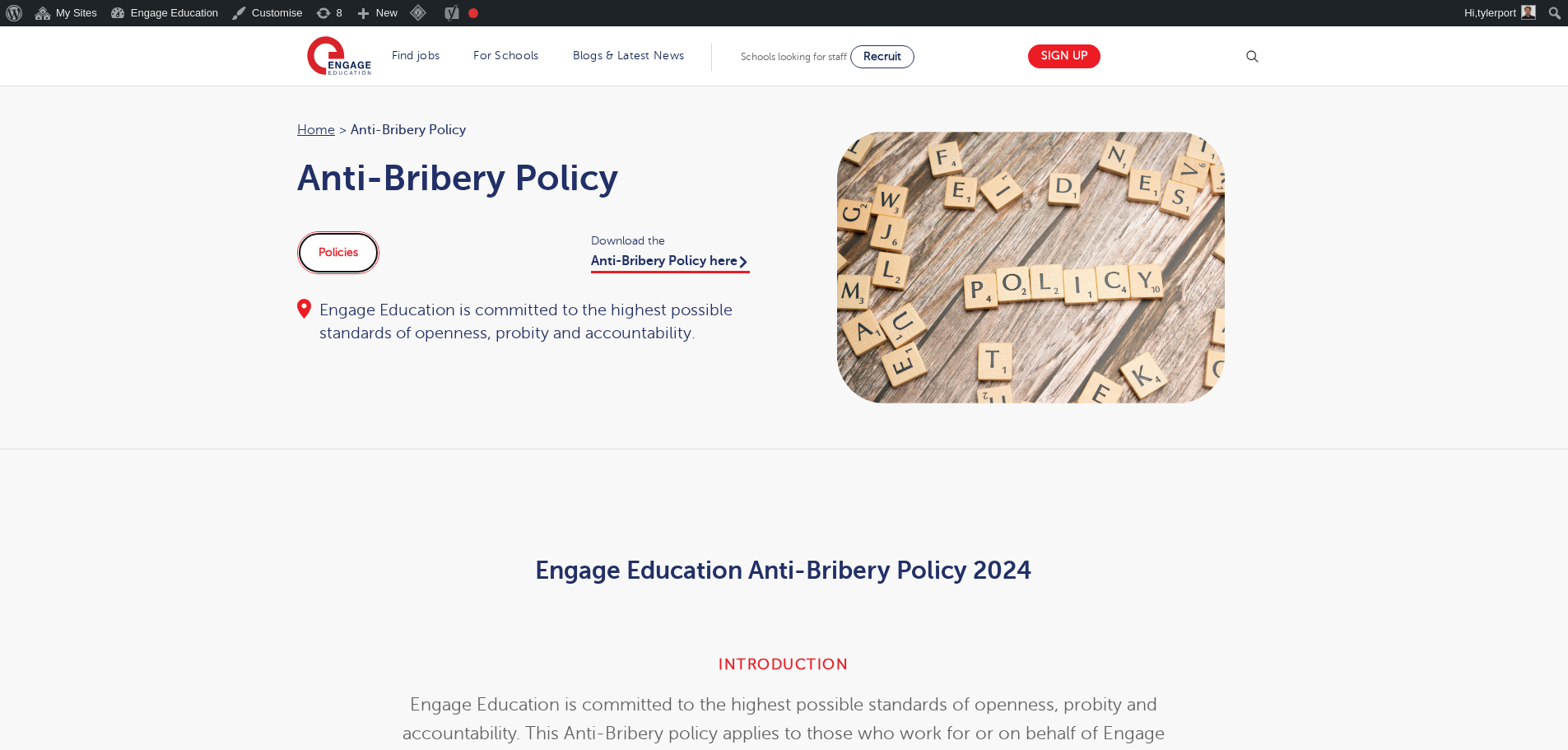 click on "Policies" at bounding box center [338, 253] 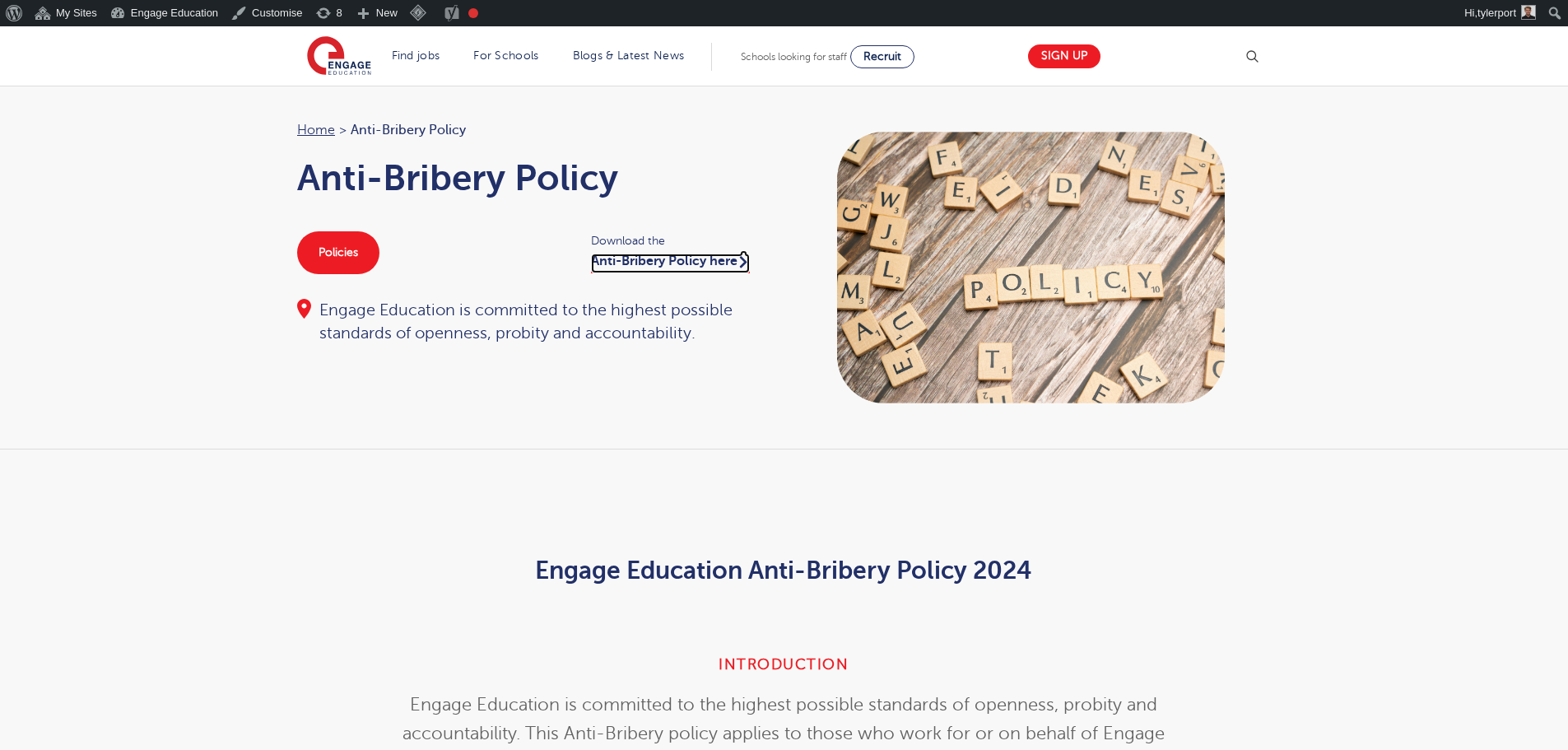 click on "Anti-Bribery Policy here" at bounding box center [670, 263] 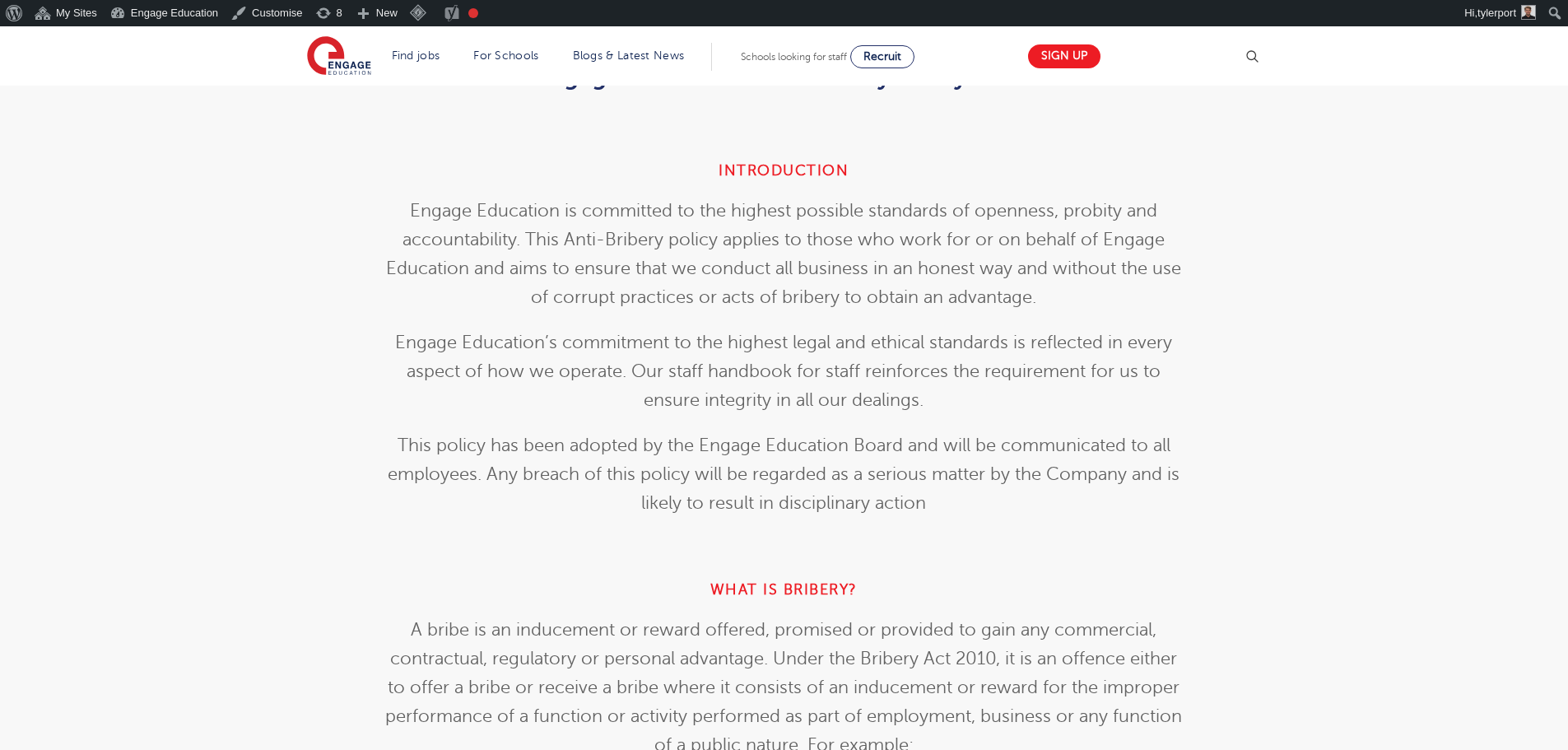 scroll, scrollTop: 0, scrollLeft: 0, axis: both 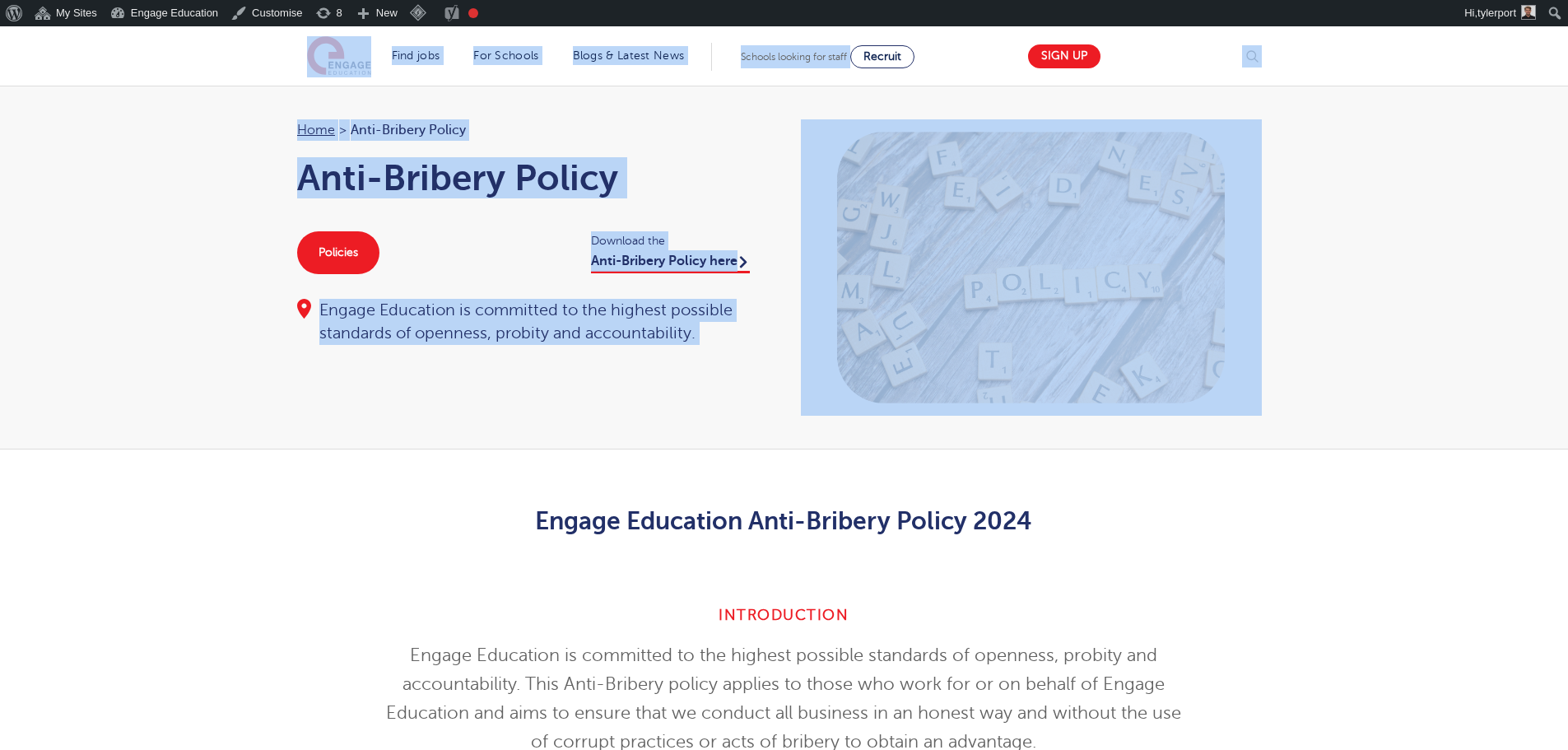 drag, startPoint x: 202, startPoint y: 56, endPoint x: 903, endPoint y: 207, distance: 717.0788 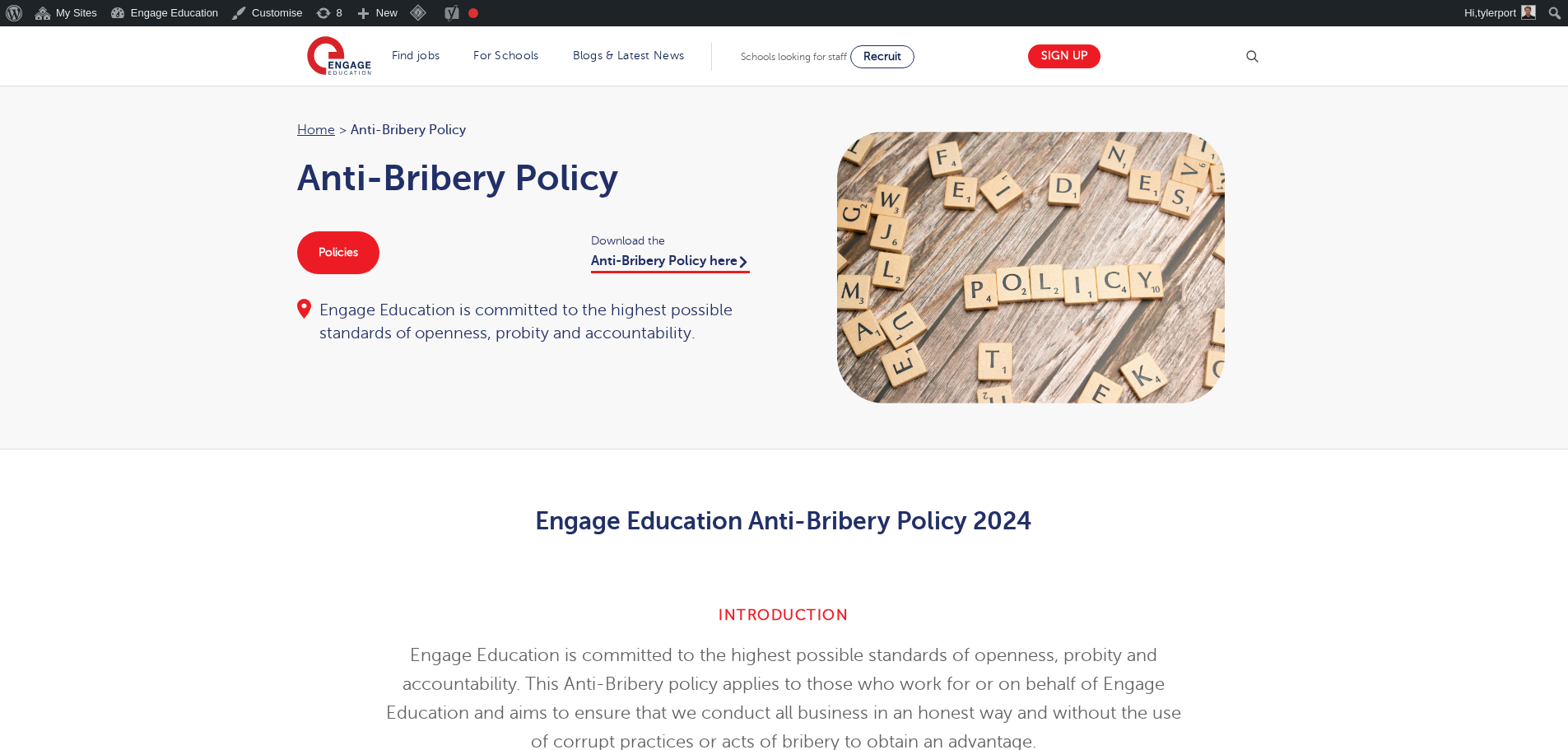 click on "Engage Education is committed to the highest possible standards of openness, probity and accountability. This Anti-Bribery policy applies to those who work for or on behalf of Engage Education and aims to ensure that we conduct all business in an honest way and without the use of corrupt practices or acts of bribery to obtain an advantage." at bounding box center [784, 699] 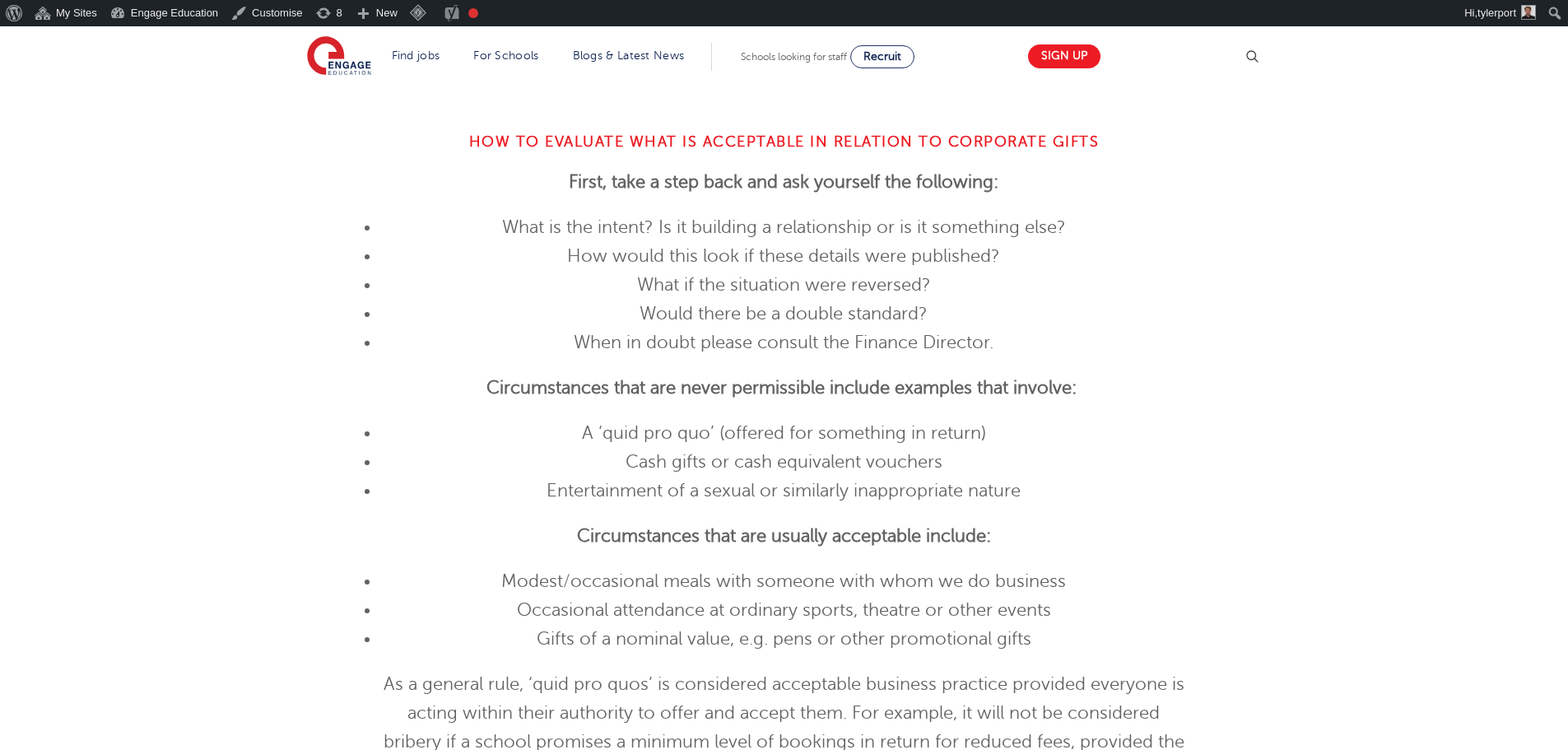 scroll, scrollTop: 2387, scrollLeft: 0, axis: vertical 